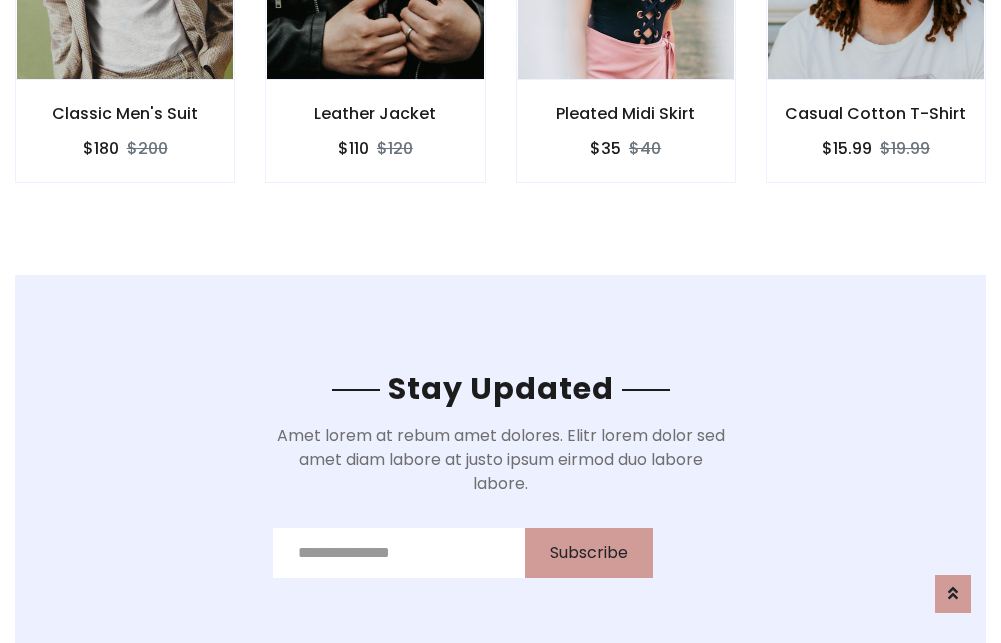 scroll, scrollTop: 3012, scrollLeft: 0, axis: vertical 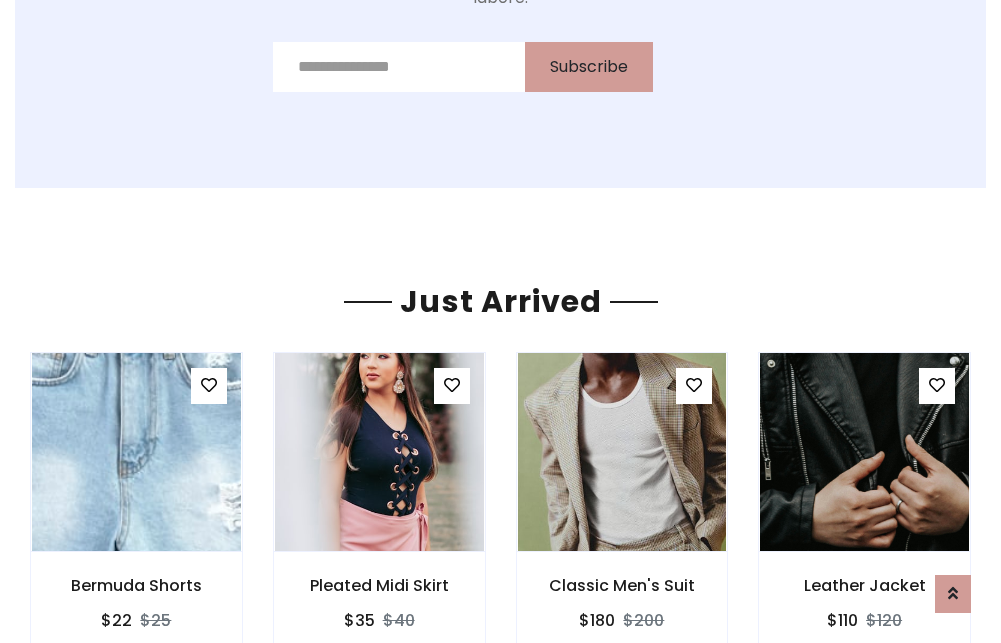 click on "Pleated Midi Skirt
$35
$40" at bounding box center [626, -441] 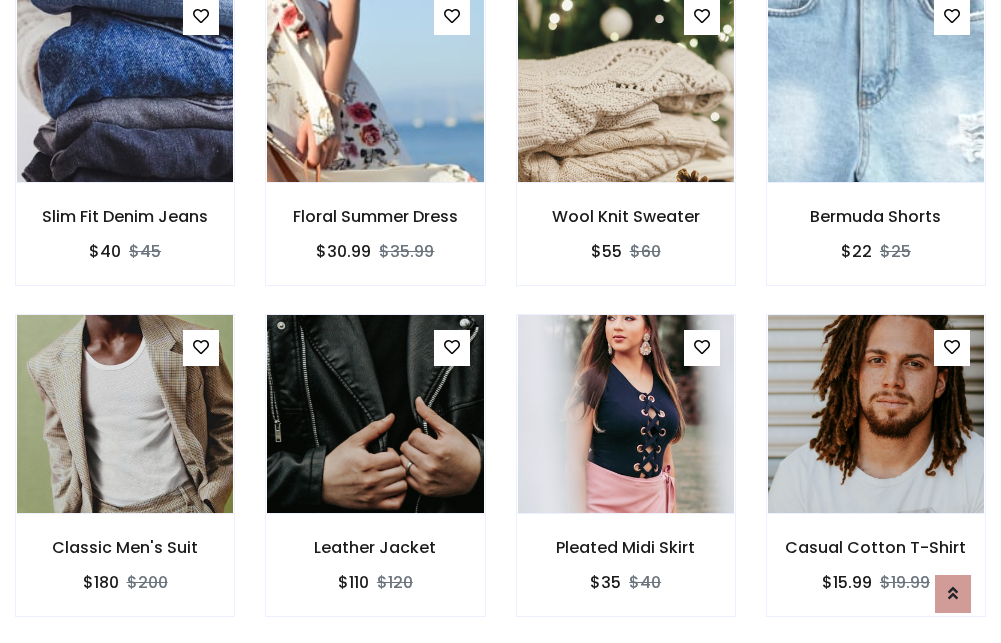 click on "Pleated Midi Skirt
$35
$40" at bounding box center (626, 479) 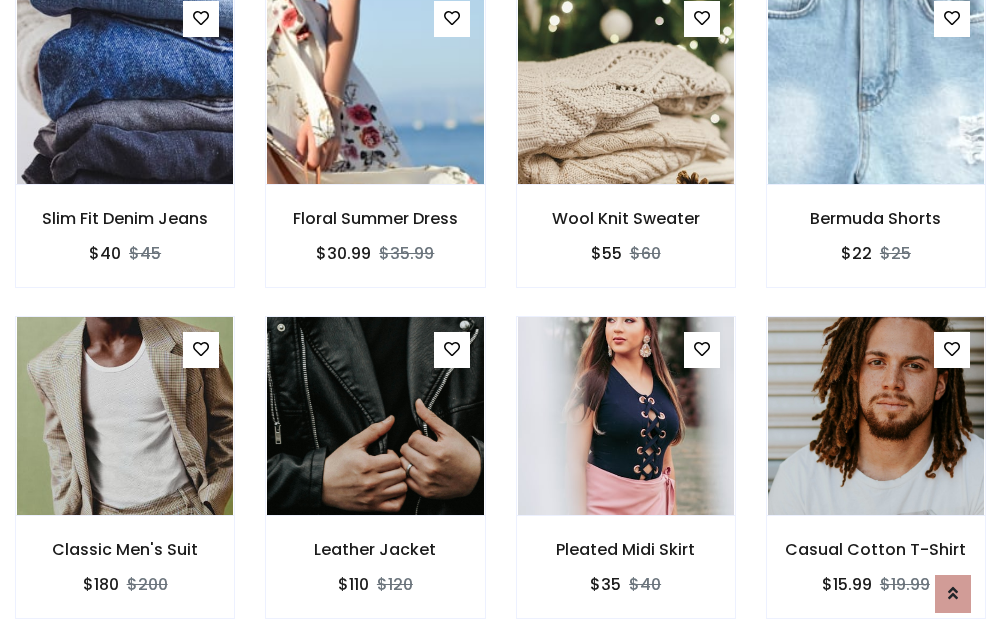 click on "Pleated Midi Skirt
$35
$40" at bounding box center (626, 481) 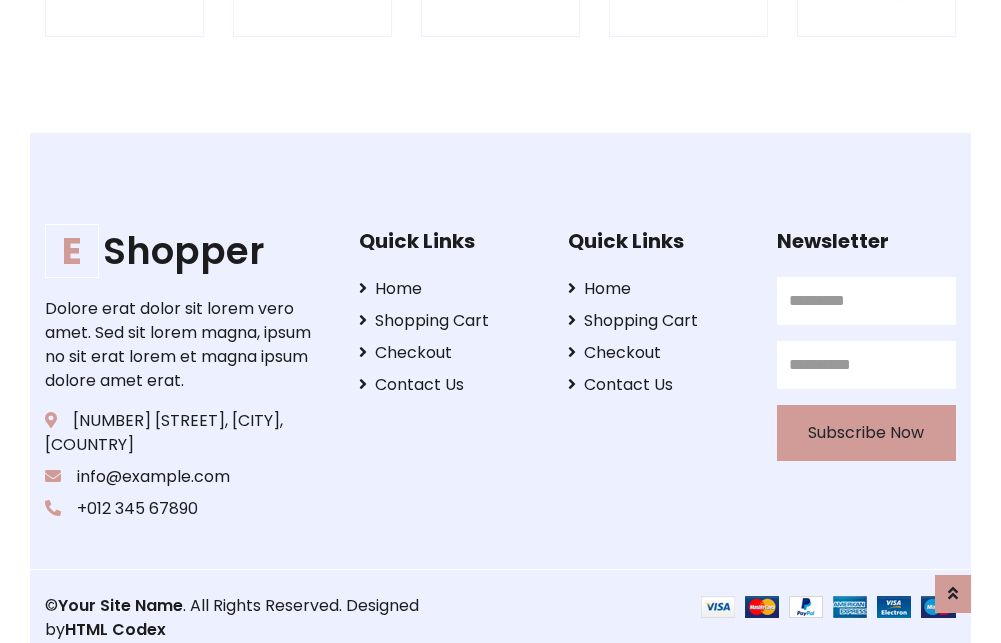 scroll, scrollTop: 3807, scrollLeft: 0, axis: vertical 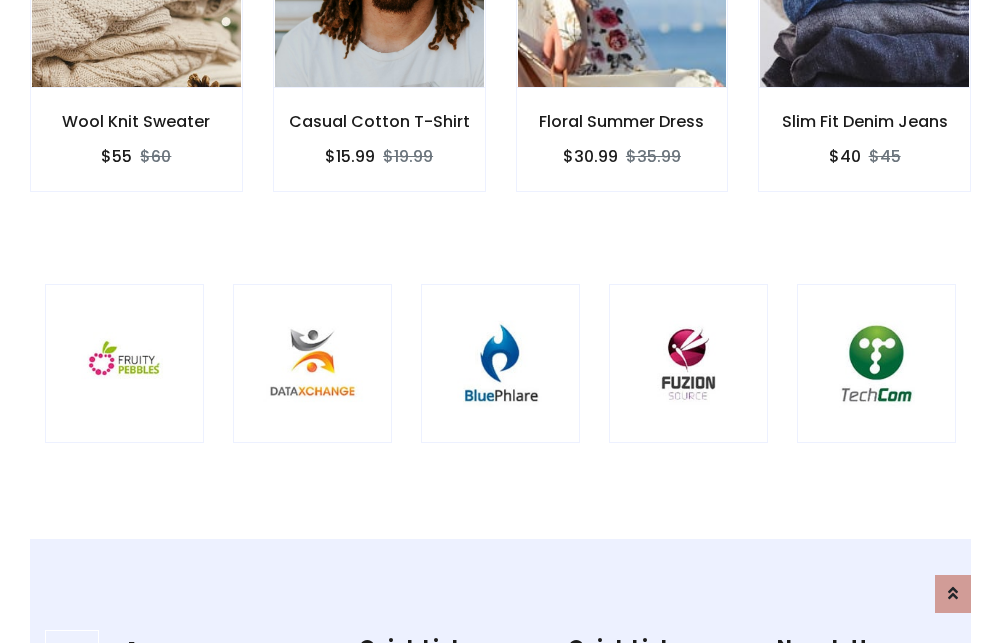 click at bounding box center [500, 363] 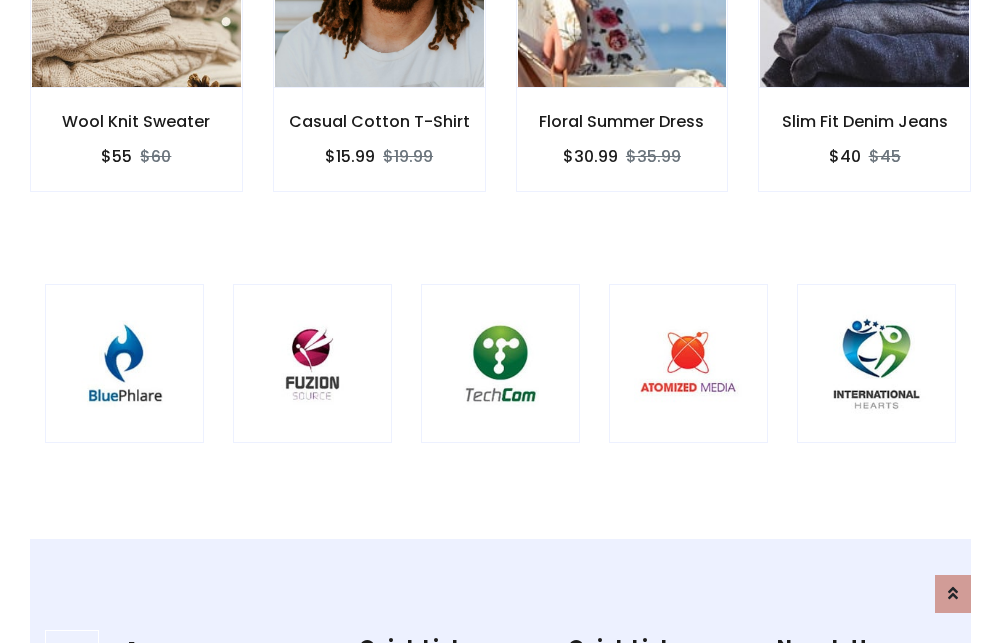 click at bounding box center (500, 363) 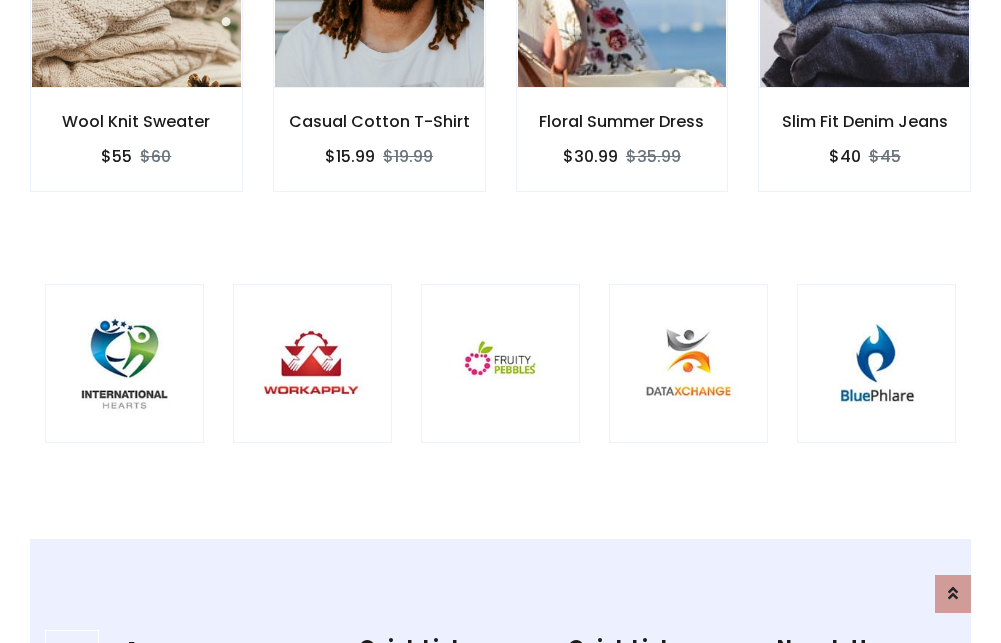 click at bounding box center (500, 363) 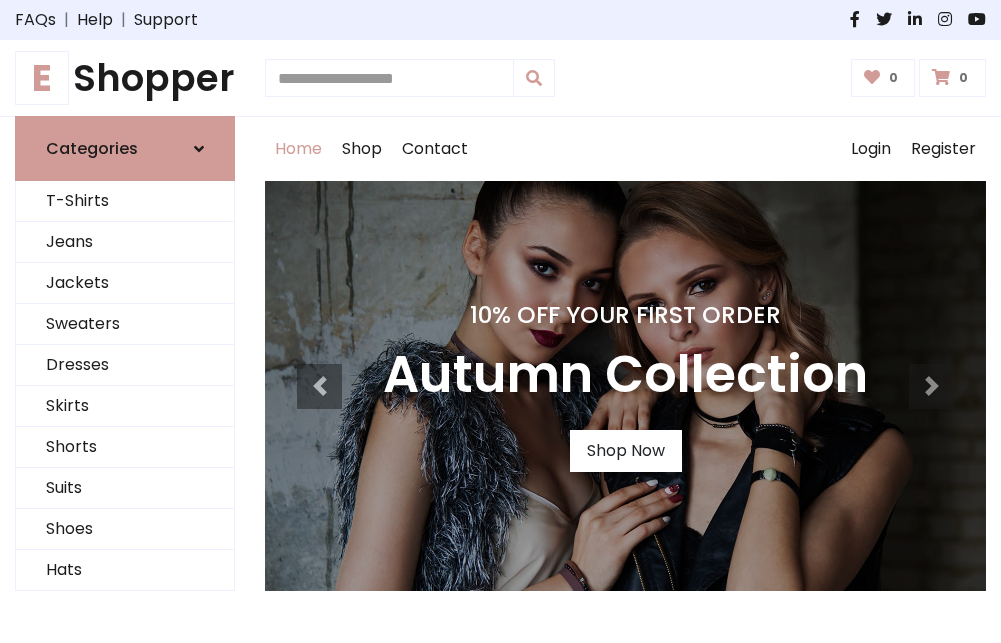 scroll, scrollTop: 0, scrollLeft: 0, axis: both 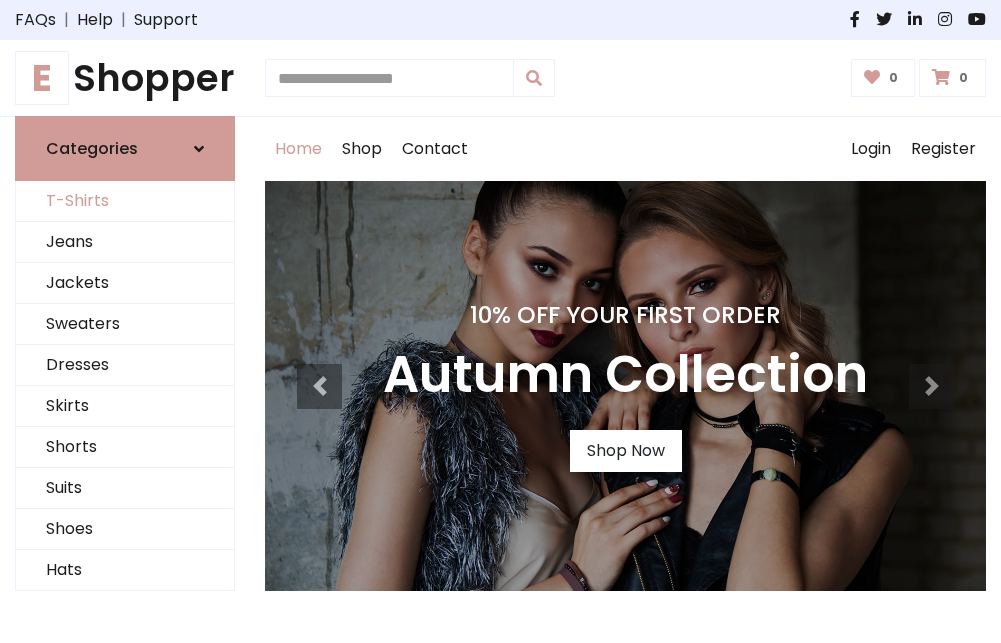 click on "T-Shirts" at bounding box center (125, 201) 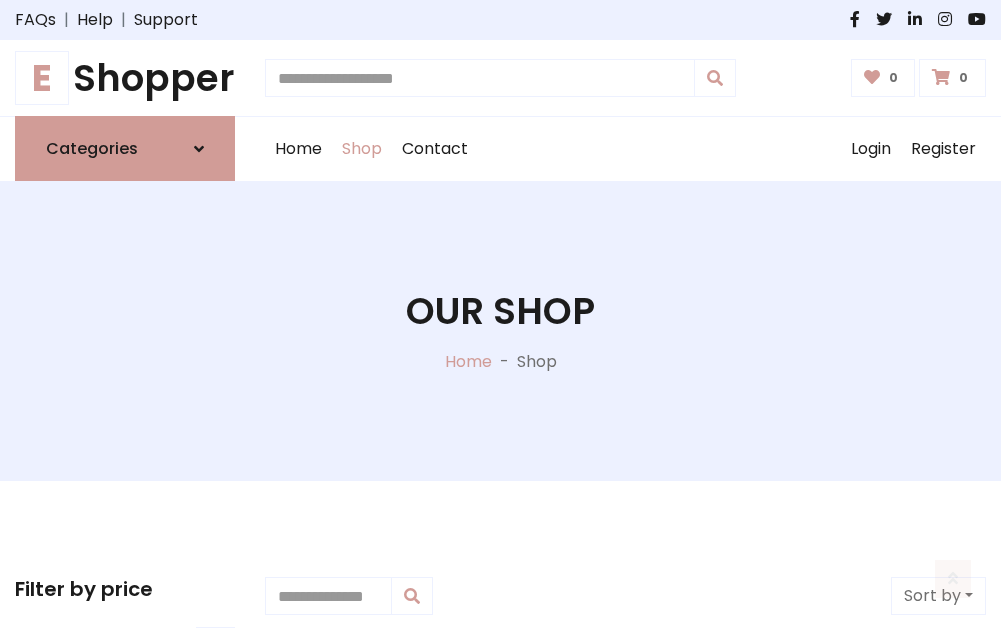 scroll, scrollTop: 802, scrollLeft: 0, axis: vertical 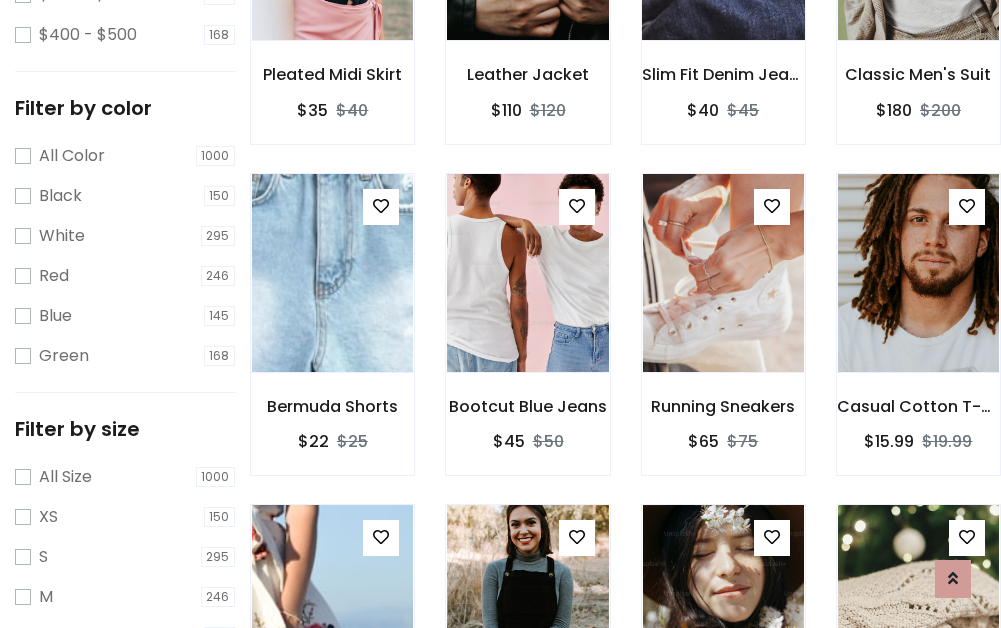 click at bounding box center [723, -59] 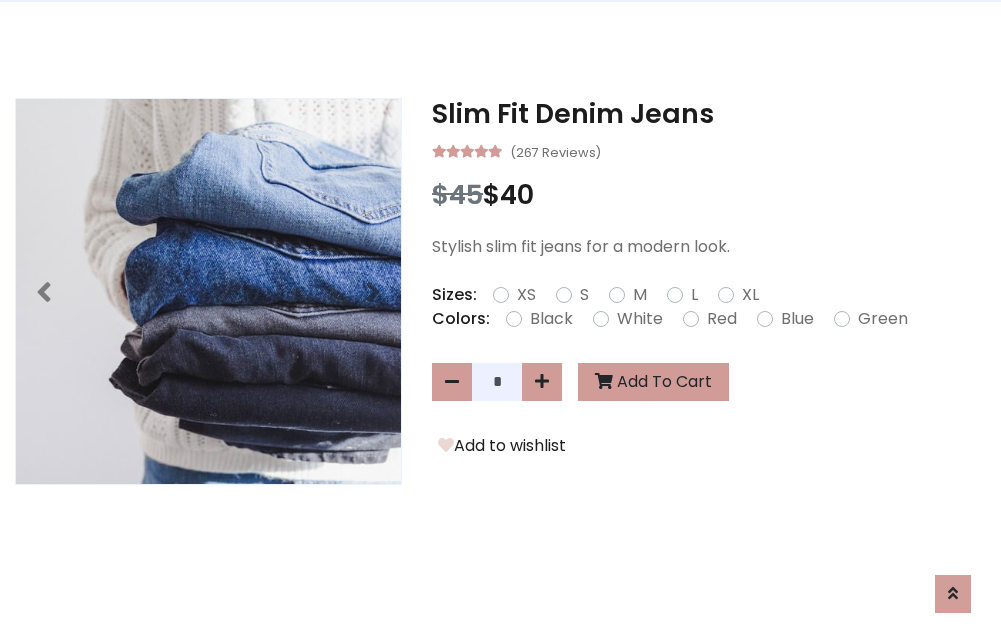 scroll, scrollTop: 0, scrollLeft: 0, axis: both 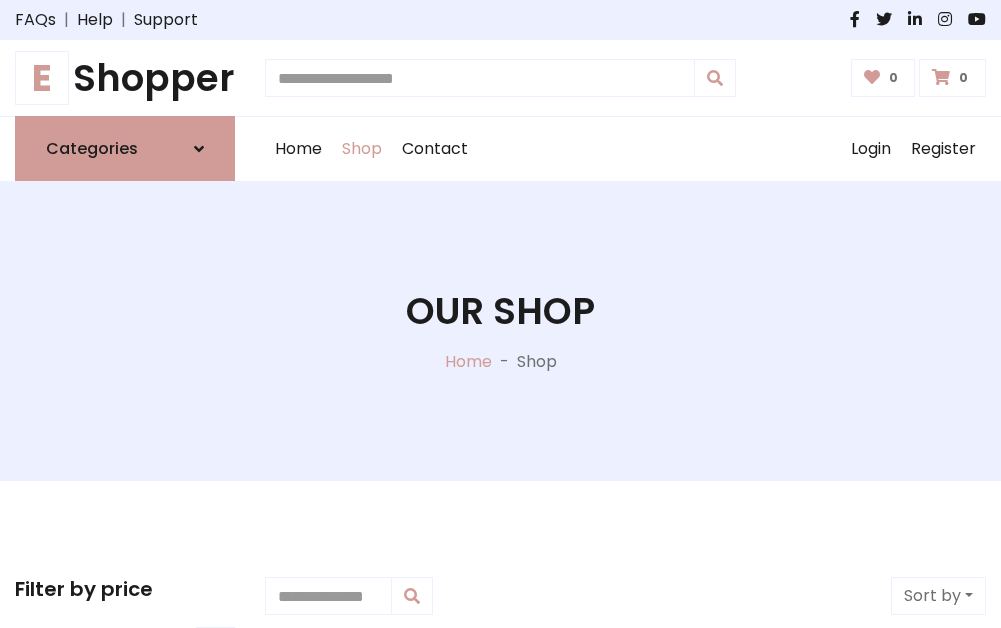 click on "E Shopper" at bounding box center (125, 78) 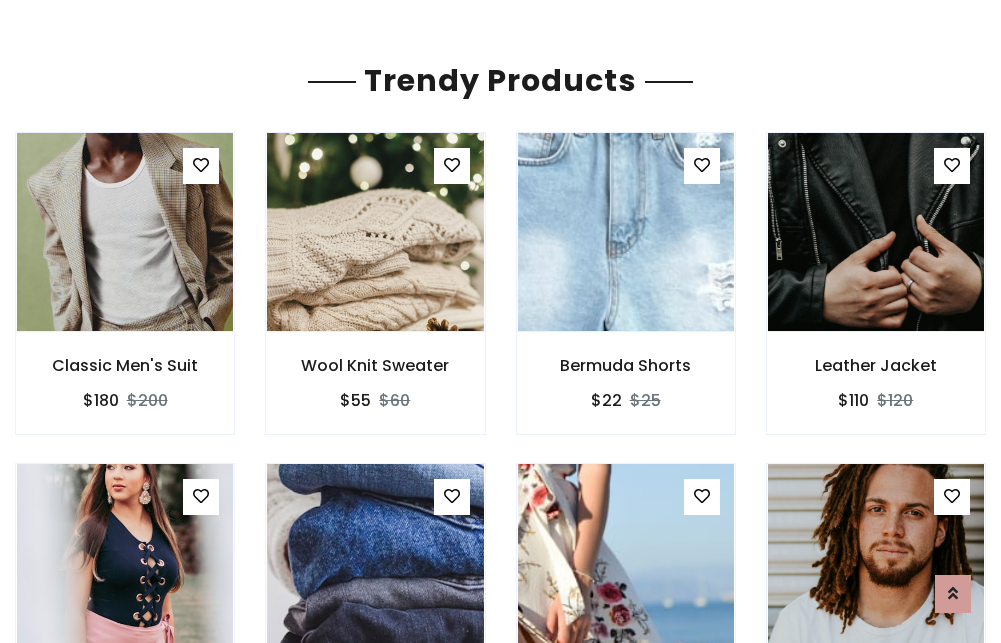 scroll, scrollTop: 118, scrollLeft: 0, axis: vertical 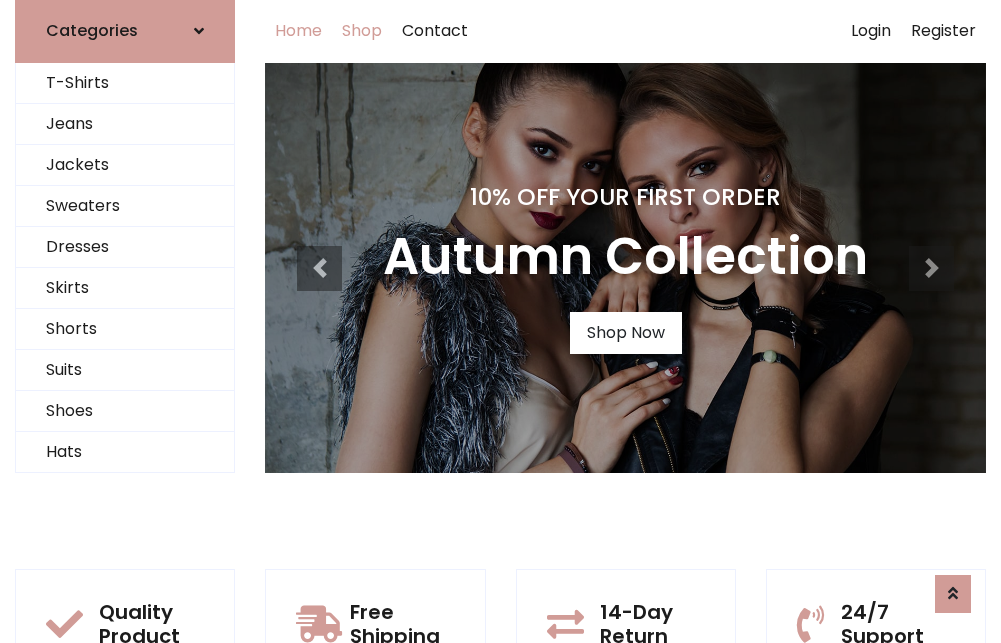 click on "Shop" at bounding box center (362, 31) 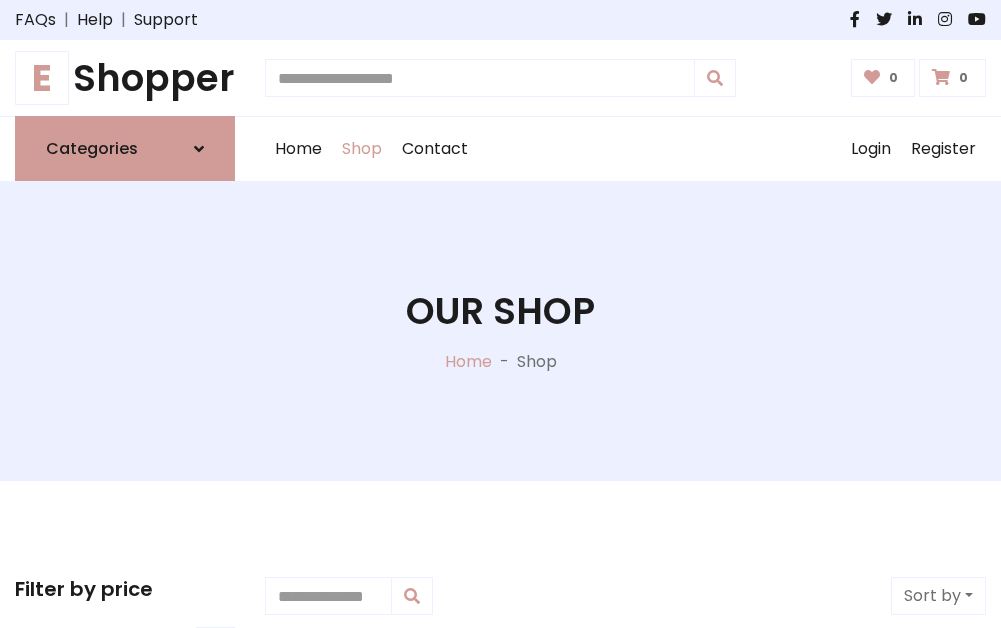 scroll, scrollTop: 0, scrollLeft: 0, axis: both 